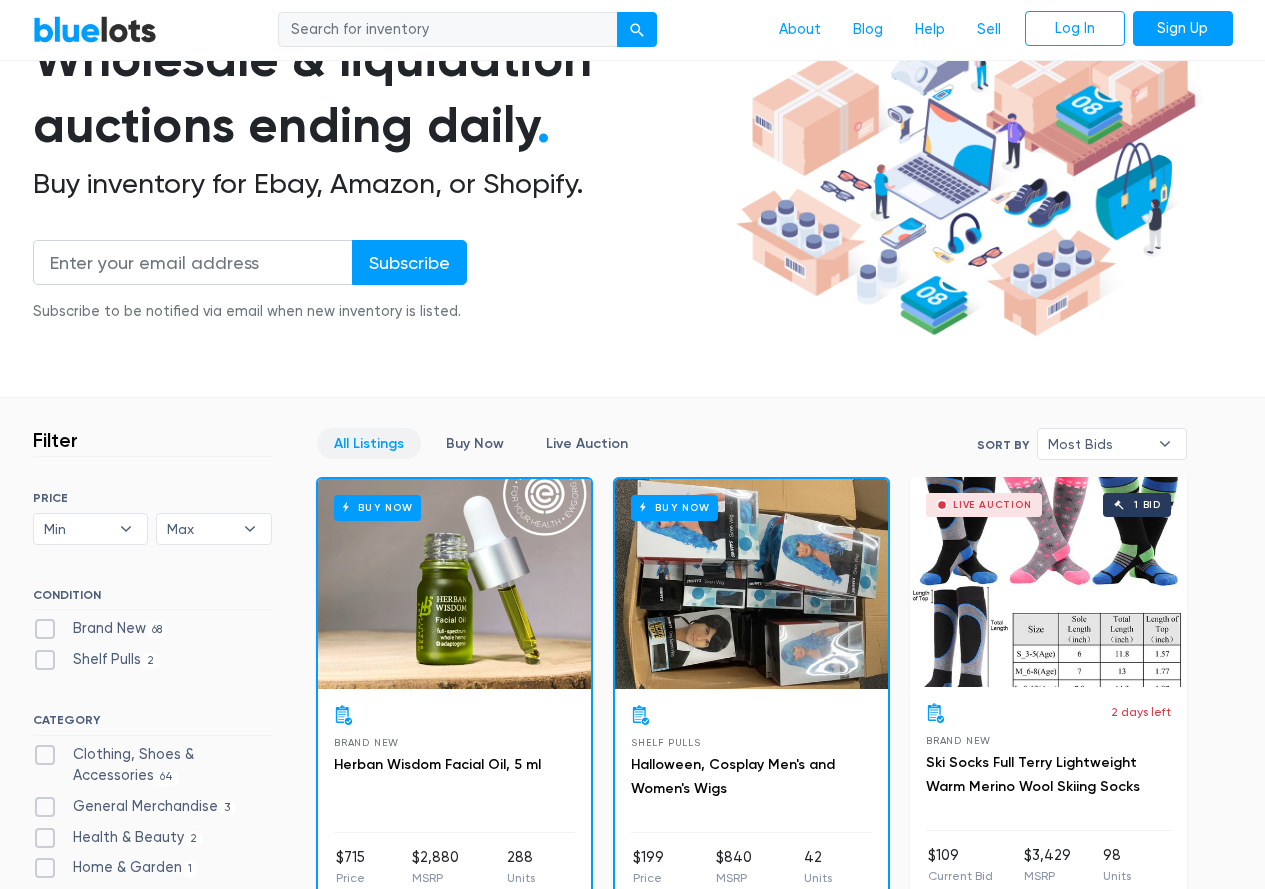 scroll, scrollTop: 200, scrollLeft: 0, axis: vertical 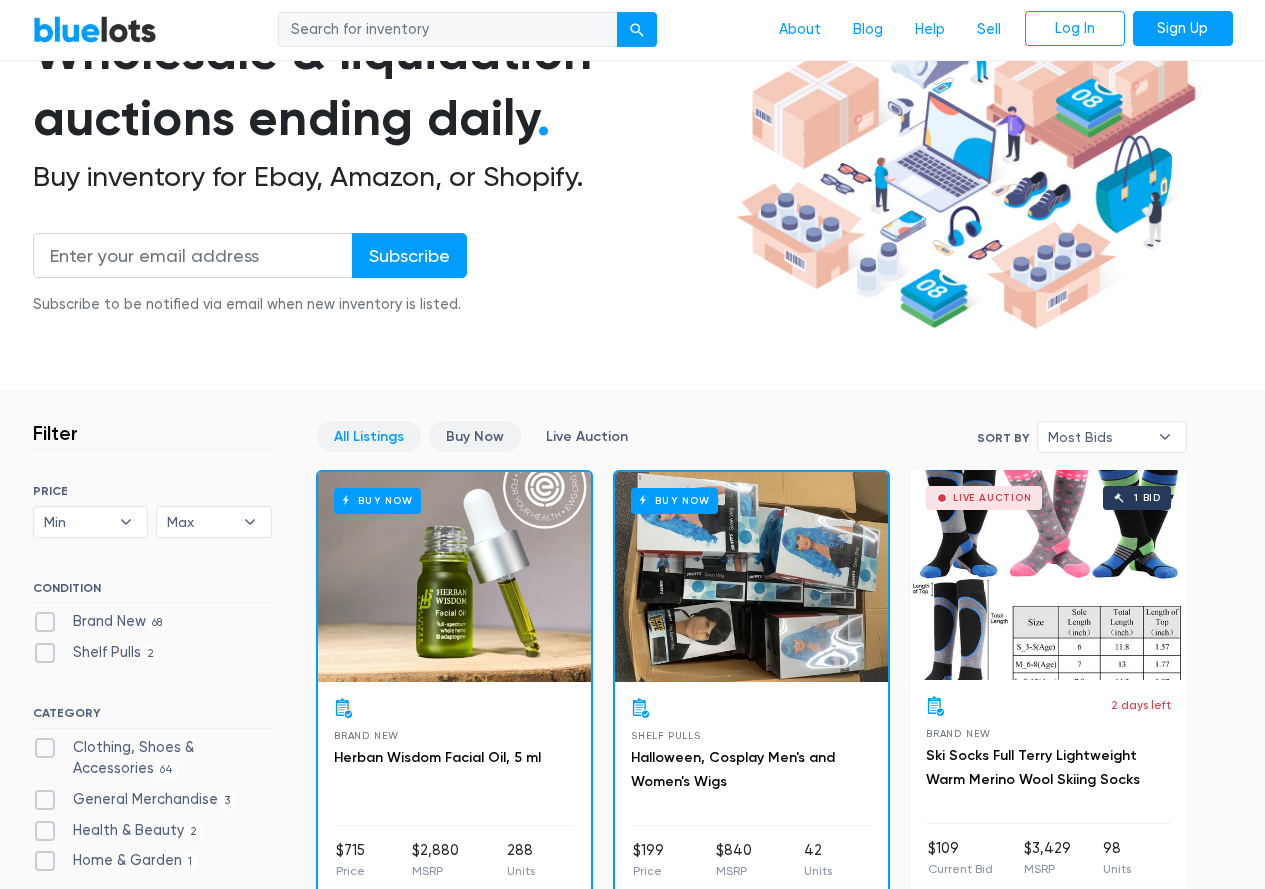 click on "Buy Now" at bounding box center (475, 436) 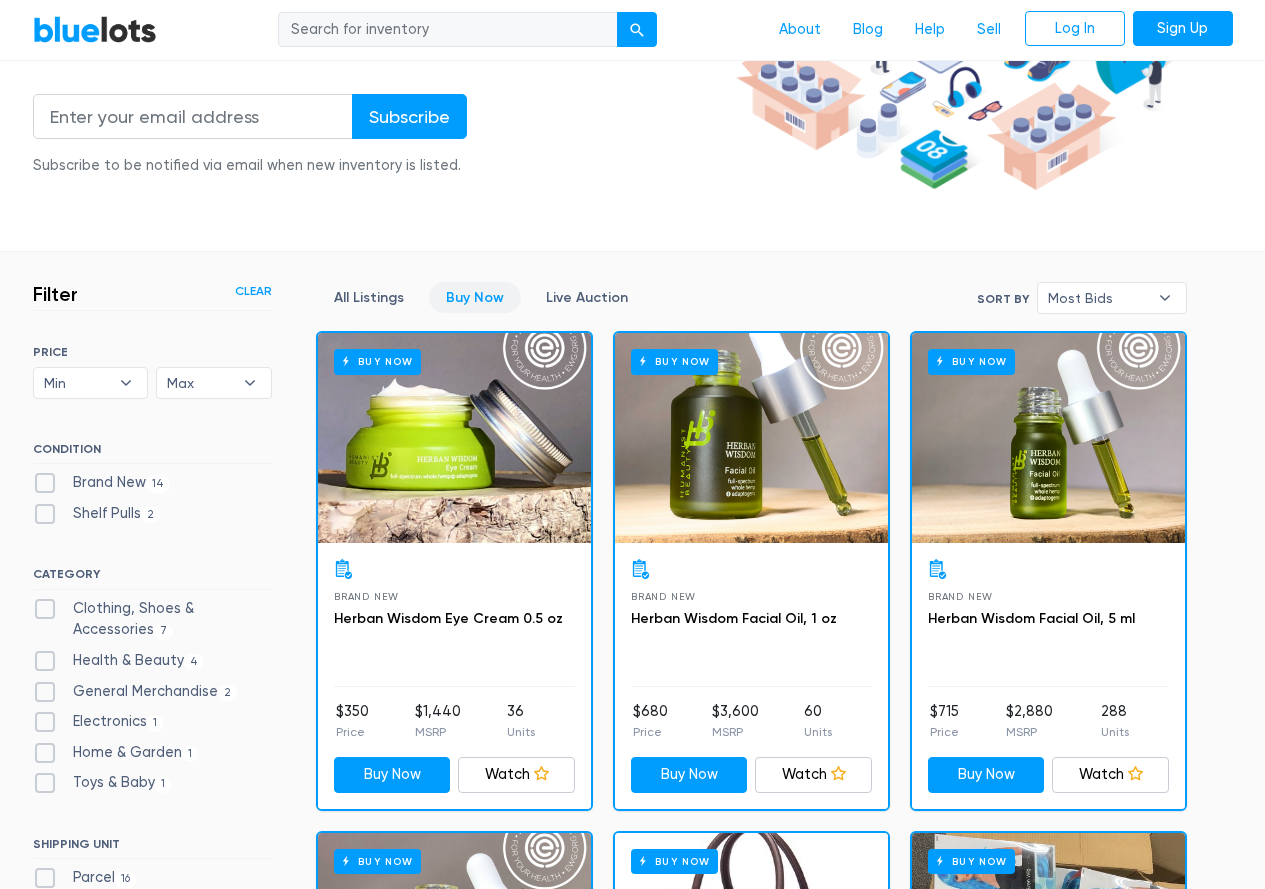 scroll, scrollTop: 338, scrollLeft: 0, axis: vertical 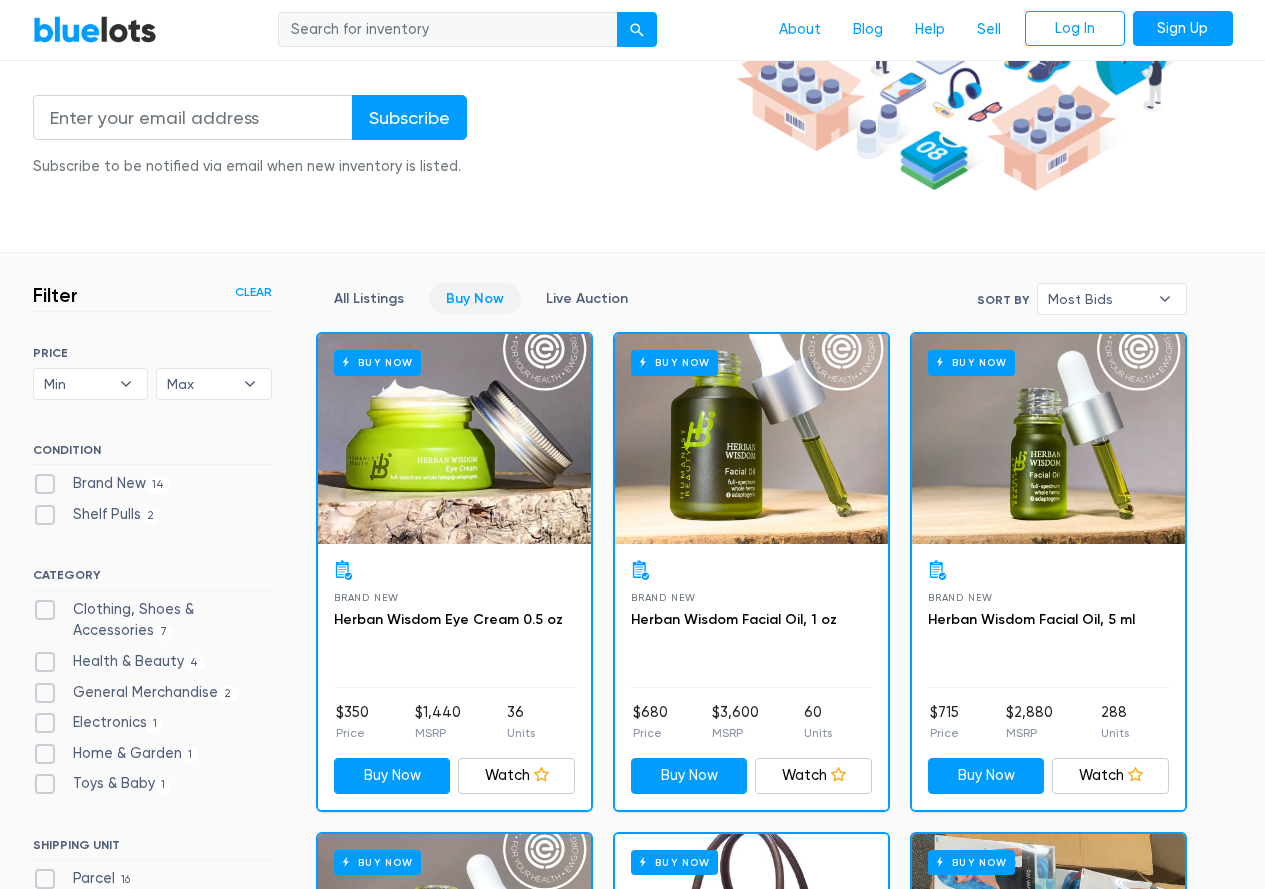 click on "Buy Now" at bounding box center (454, 439) 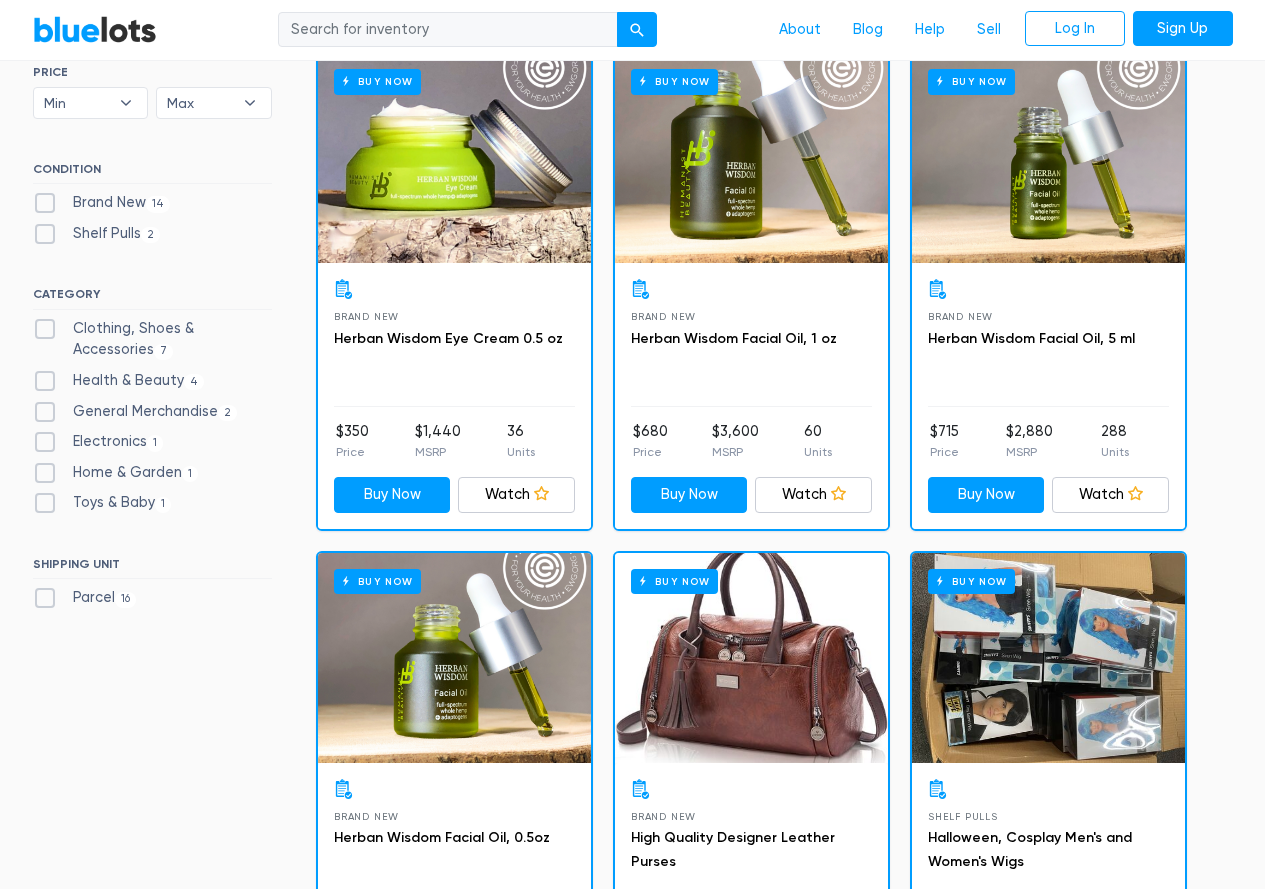 scroll, scrollTop: 938, scrollLeft: 0, axis: vertical 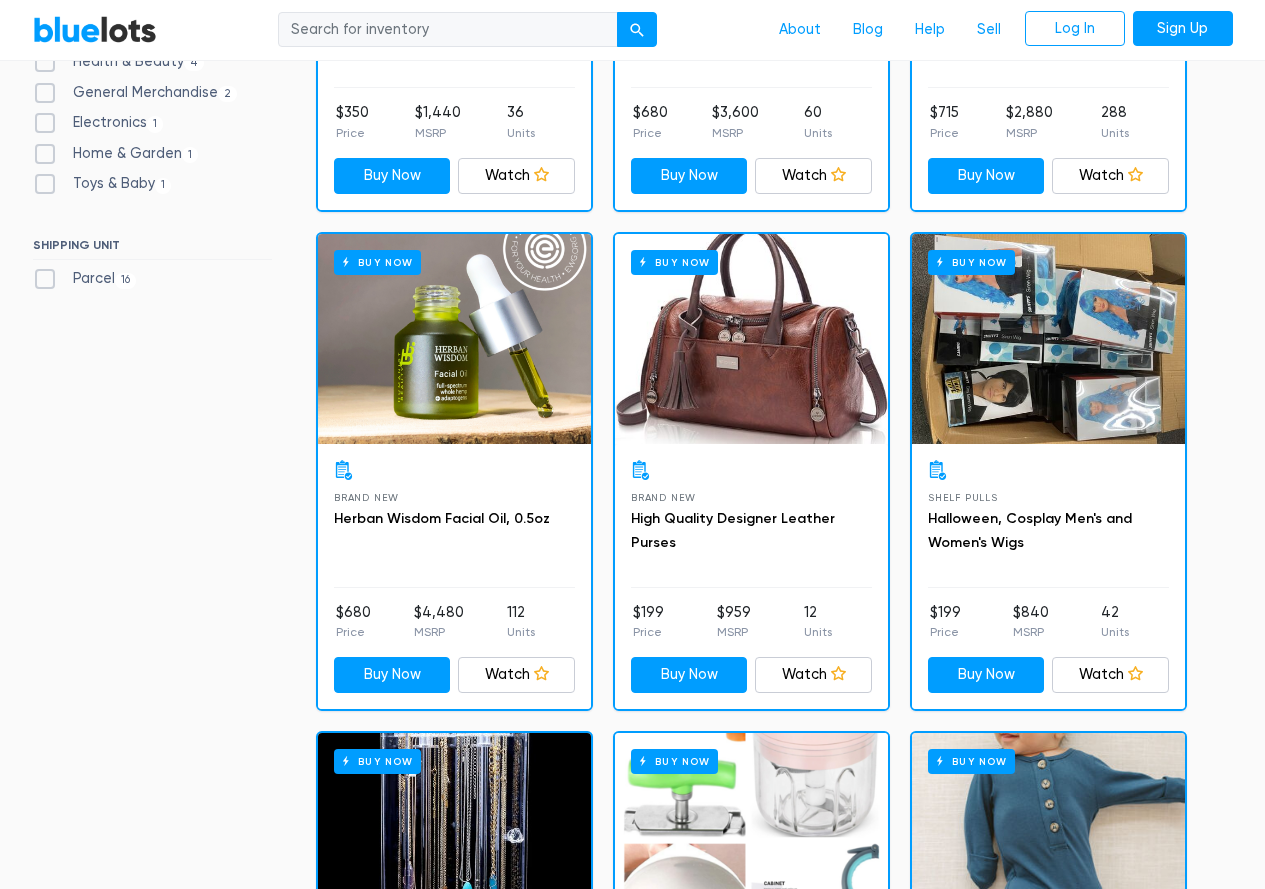 click on "Buy Now" at bounding box center (751, 339) 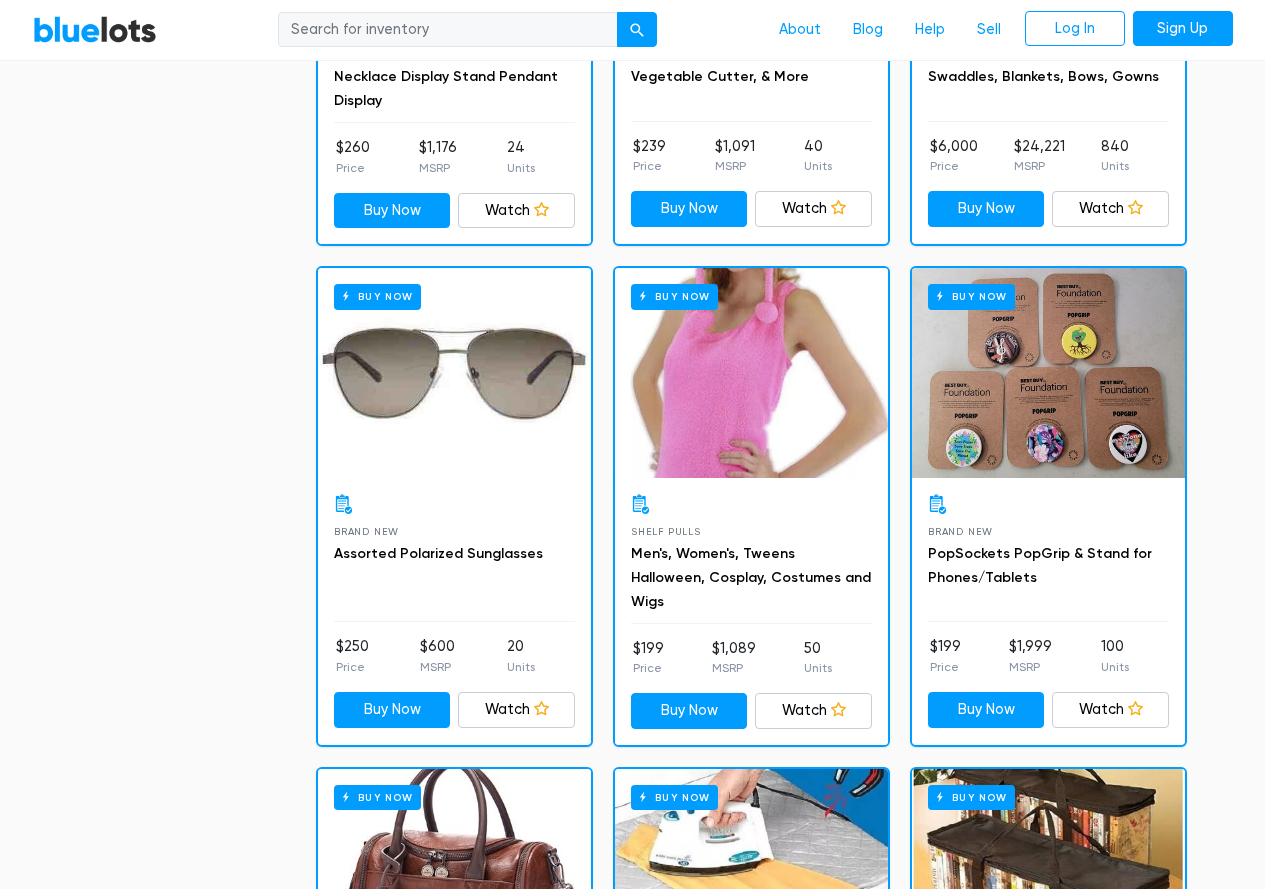 scroll, scrollTop: 1938, scrollLeft: 0, axis: vertical 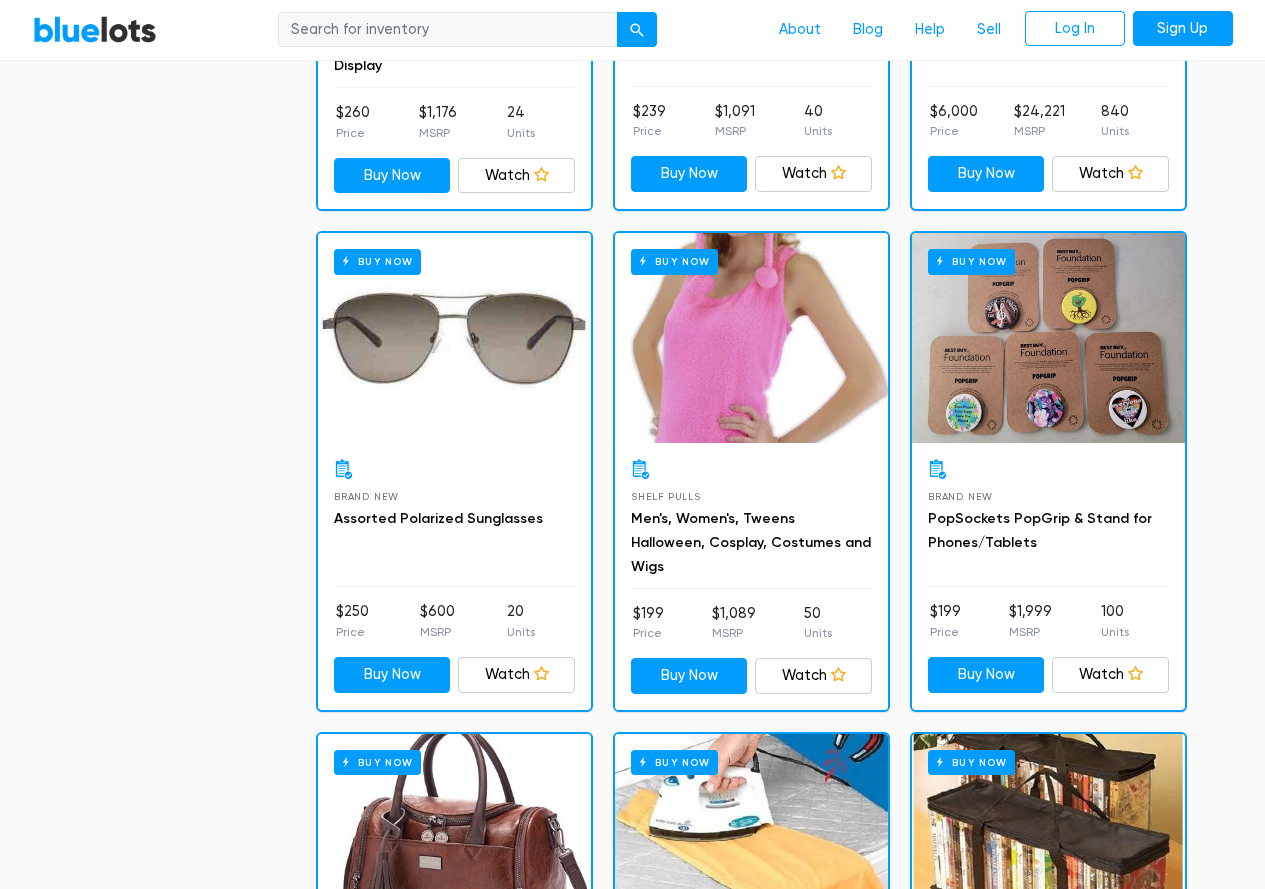 click on "Buy Now" at bounding box center (1048, 338) 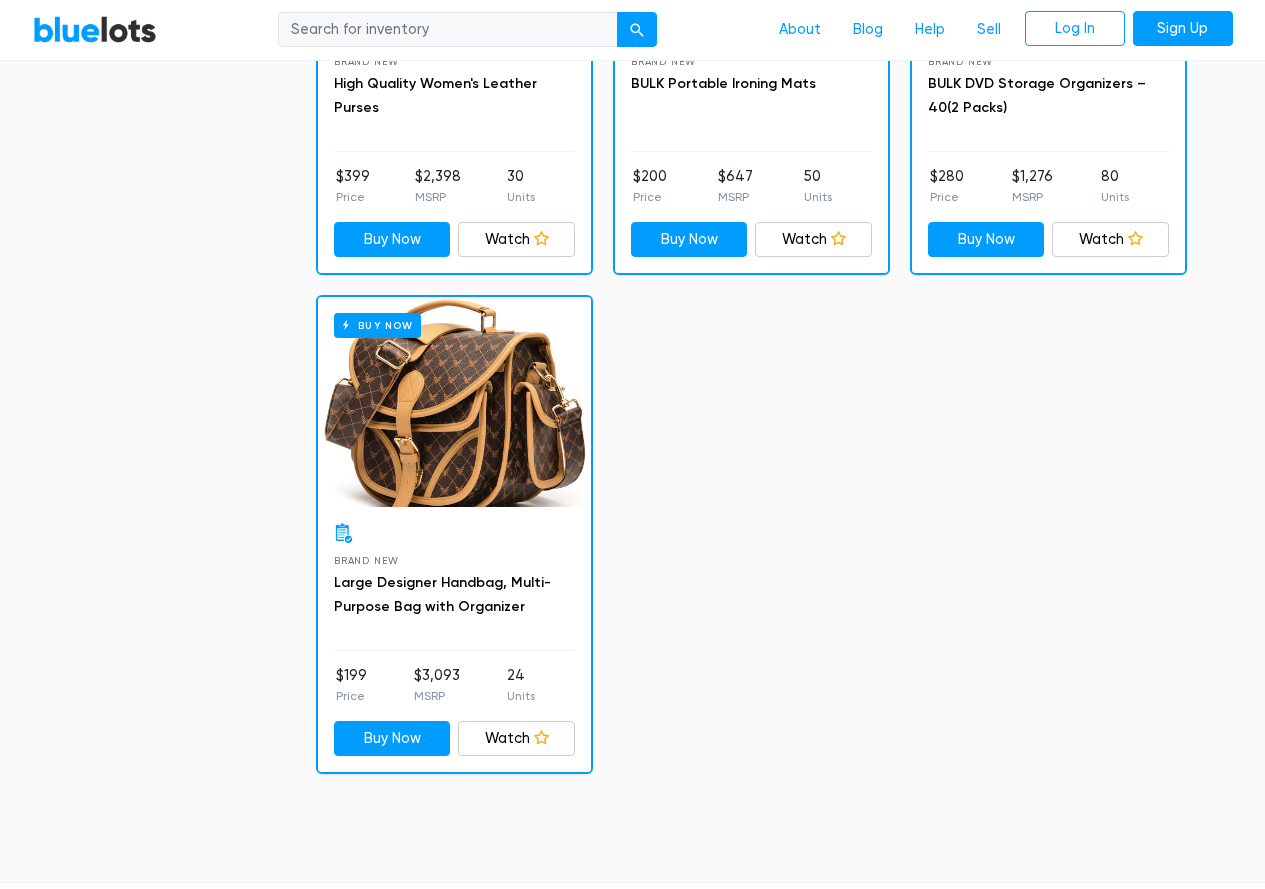 scroll, scrollTop: 2838, scrollLeft: 0, axis: vertical 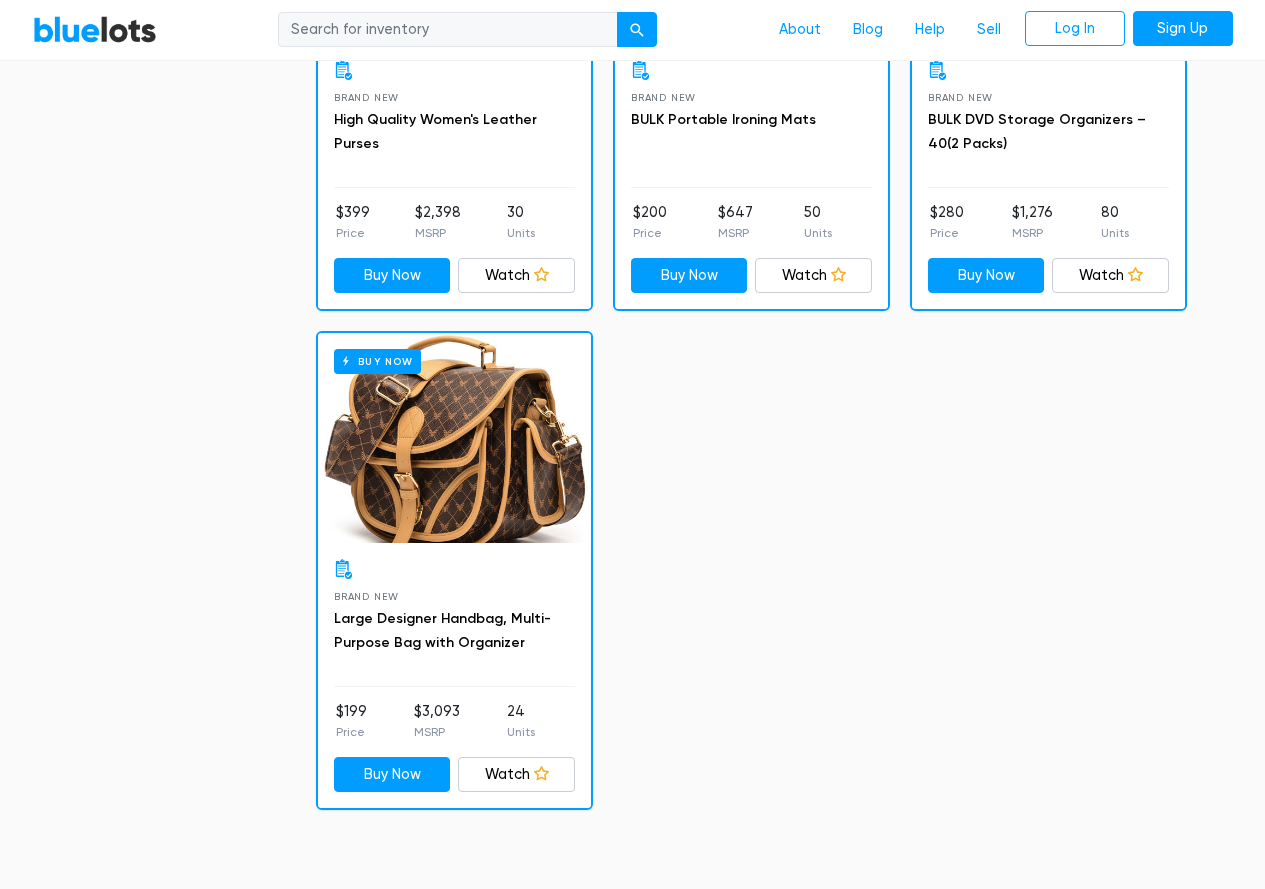 click on "Buy Now" at bounding box center [454, 438] 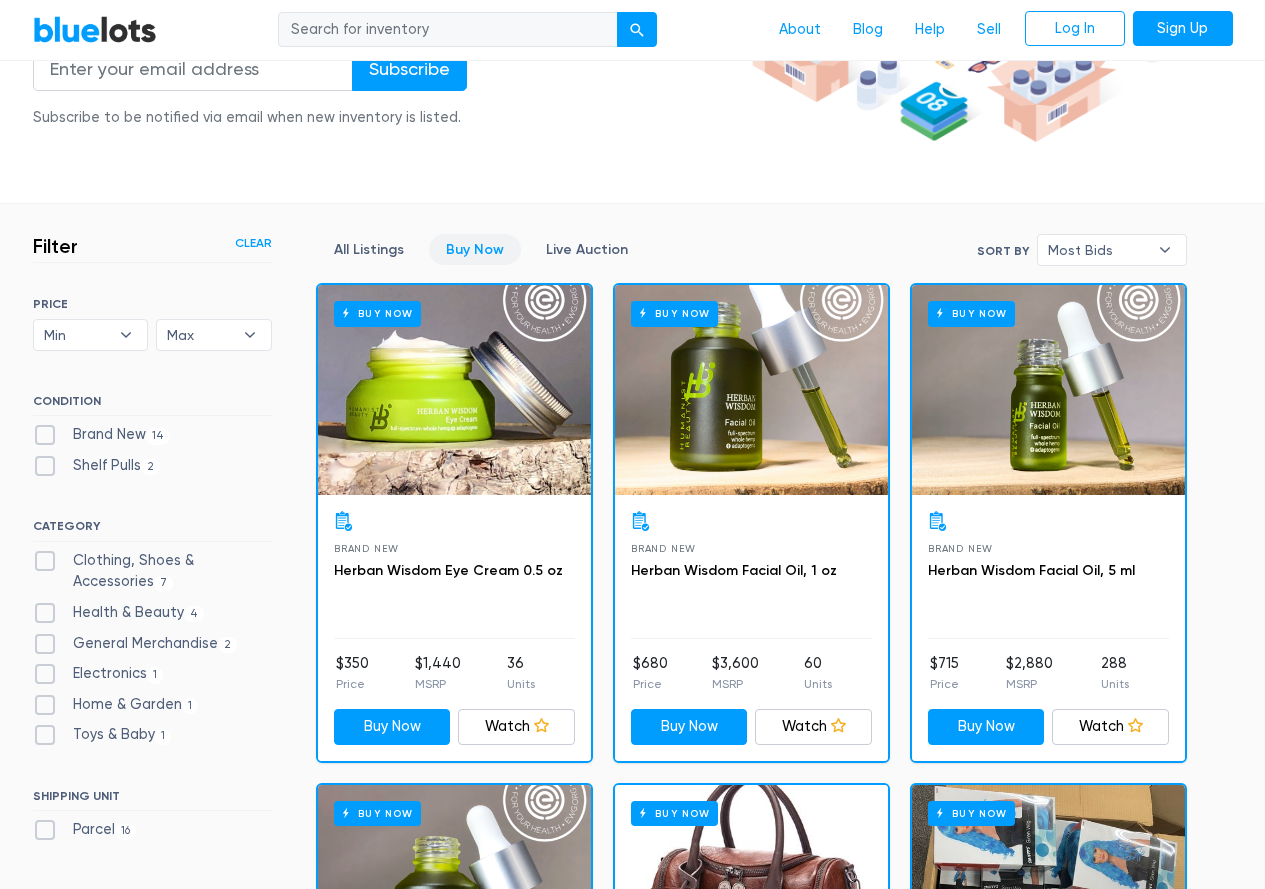 scroll, scrollTop: 438, scrollLeft: 0, axis: vertical 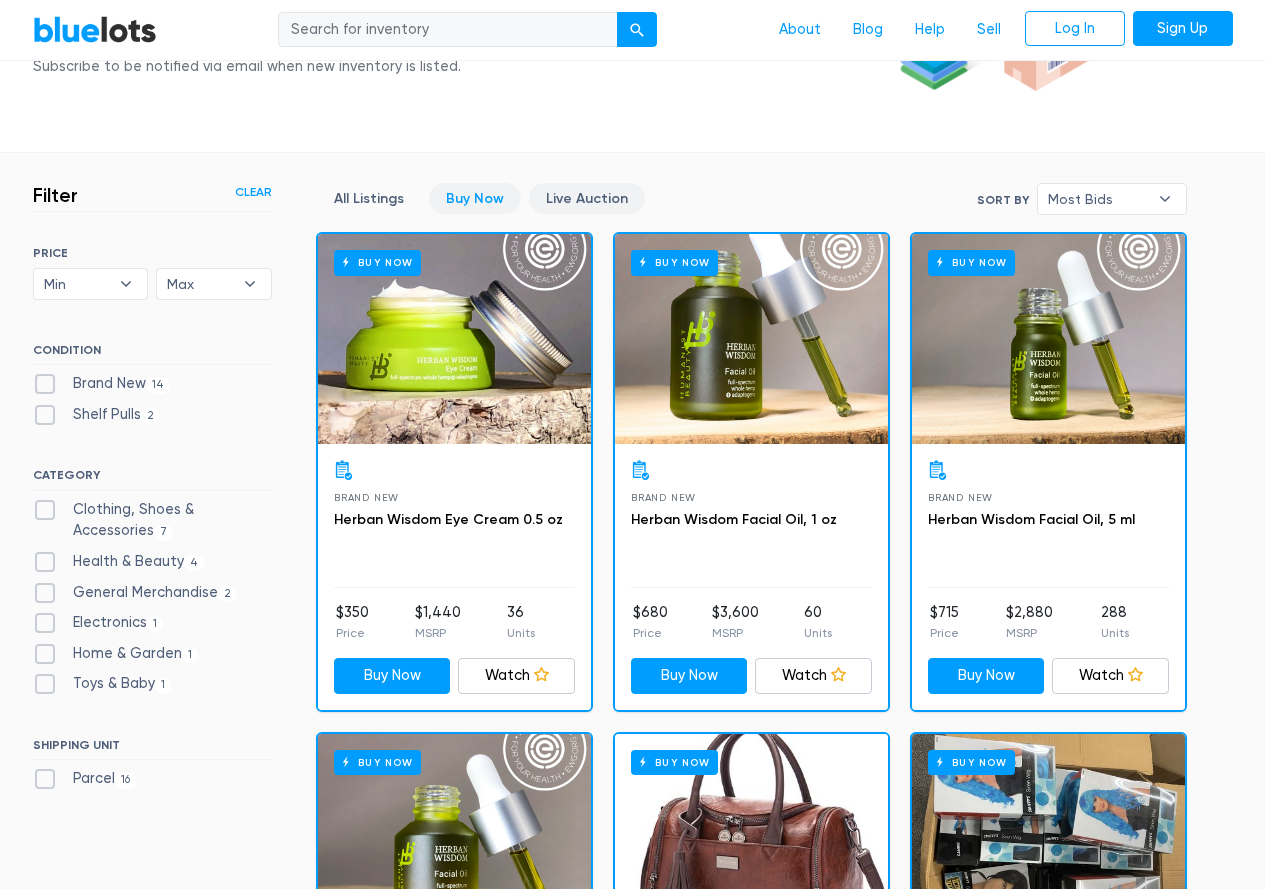 click on "Live Auction" at bounding box center (587, 198) 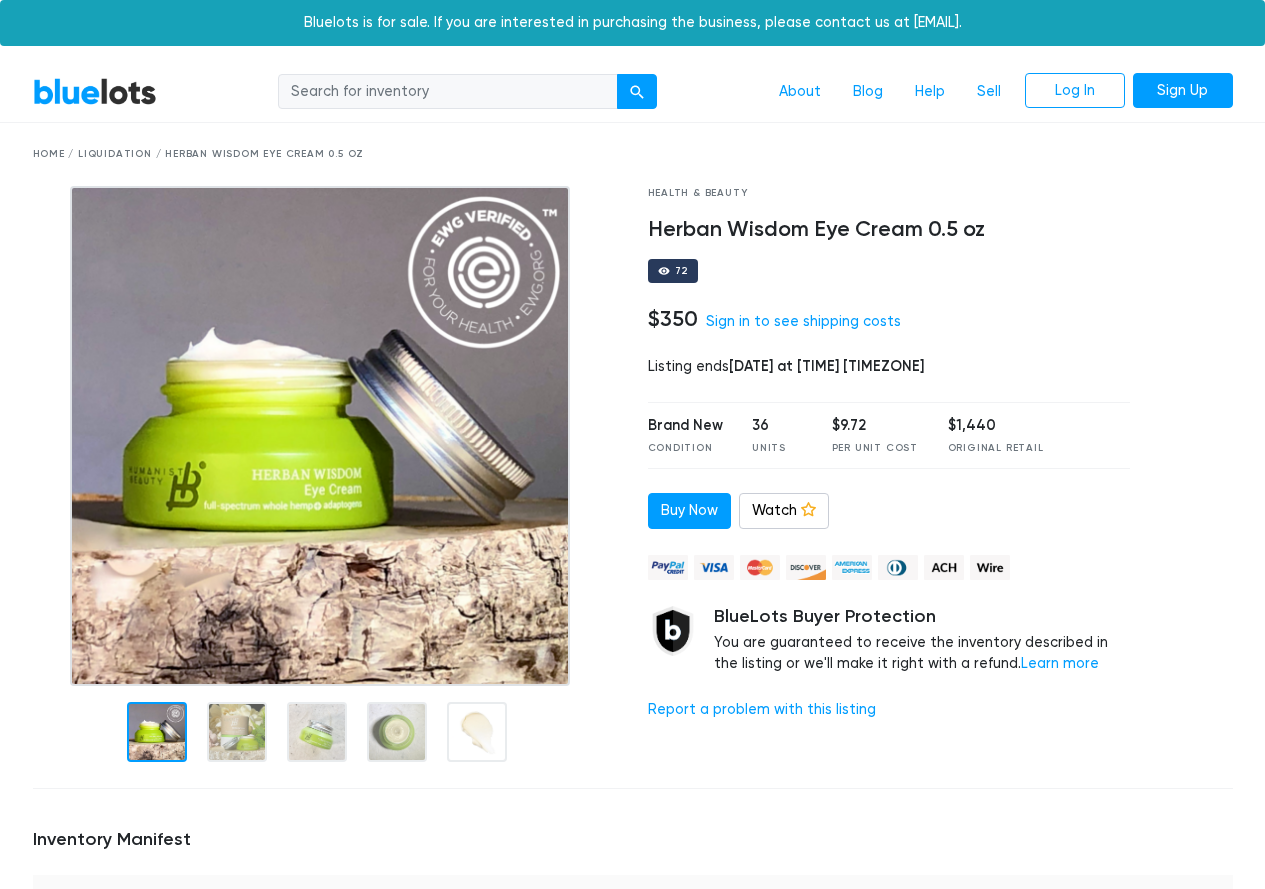 scroll, scrollTop: 0, scrollLeft: 0, axis: both 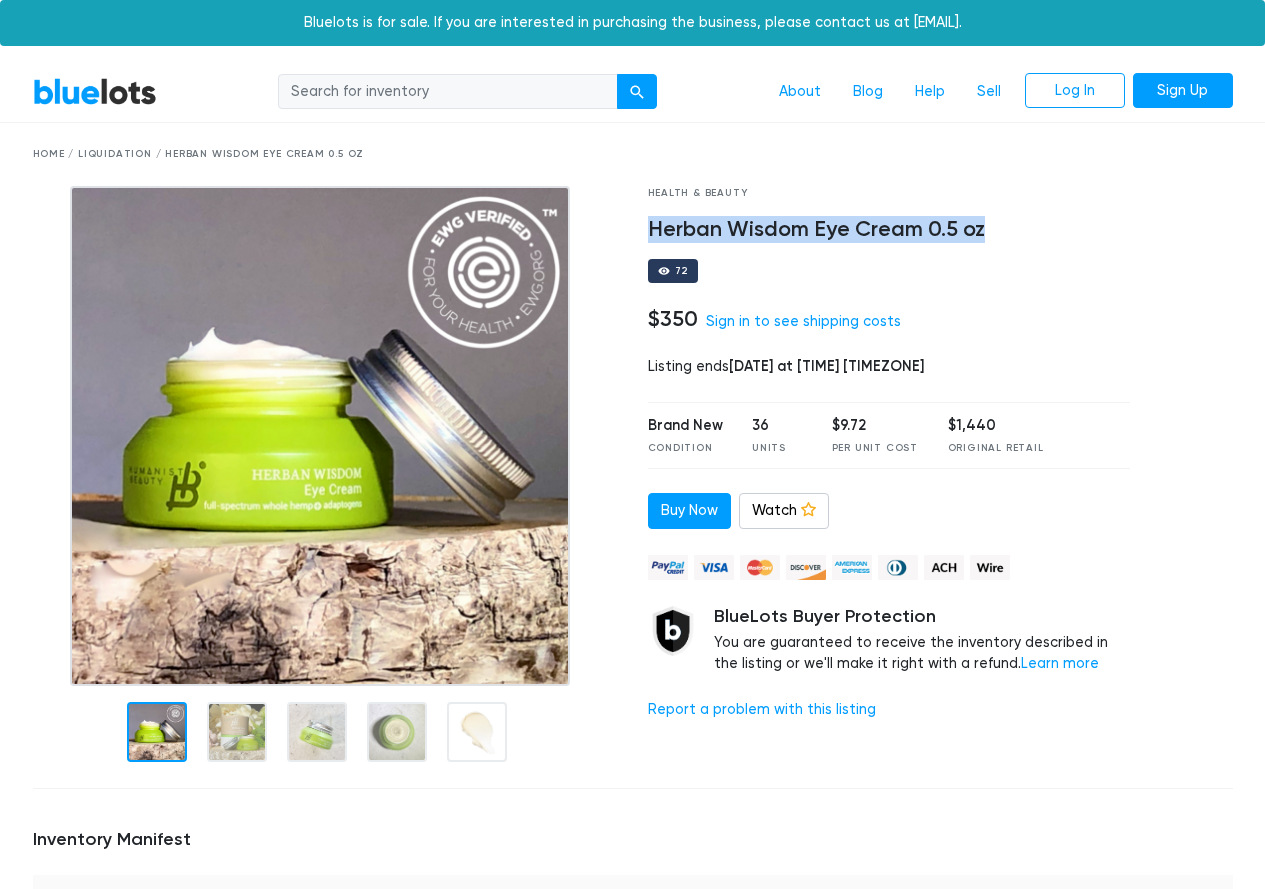 drag, startPoint x: 648, startPoint y: 228, endPoint x: 981, endPoint y: 233, distance: 333.03754 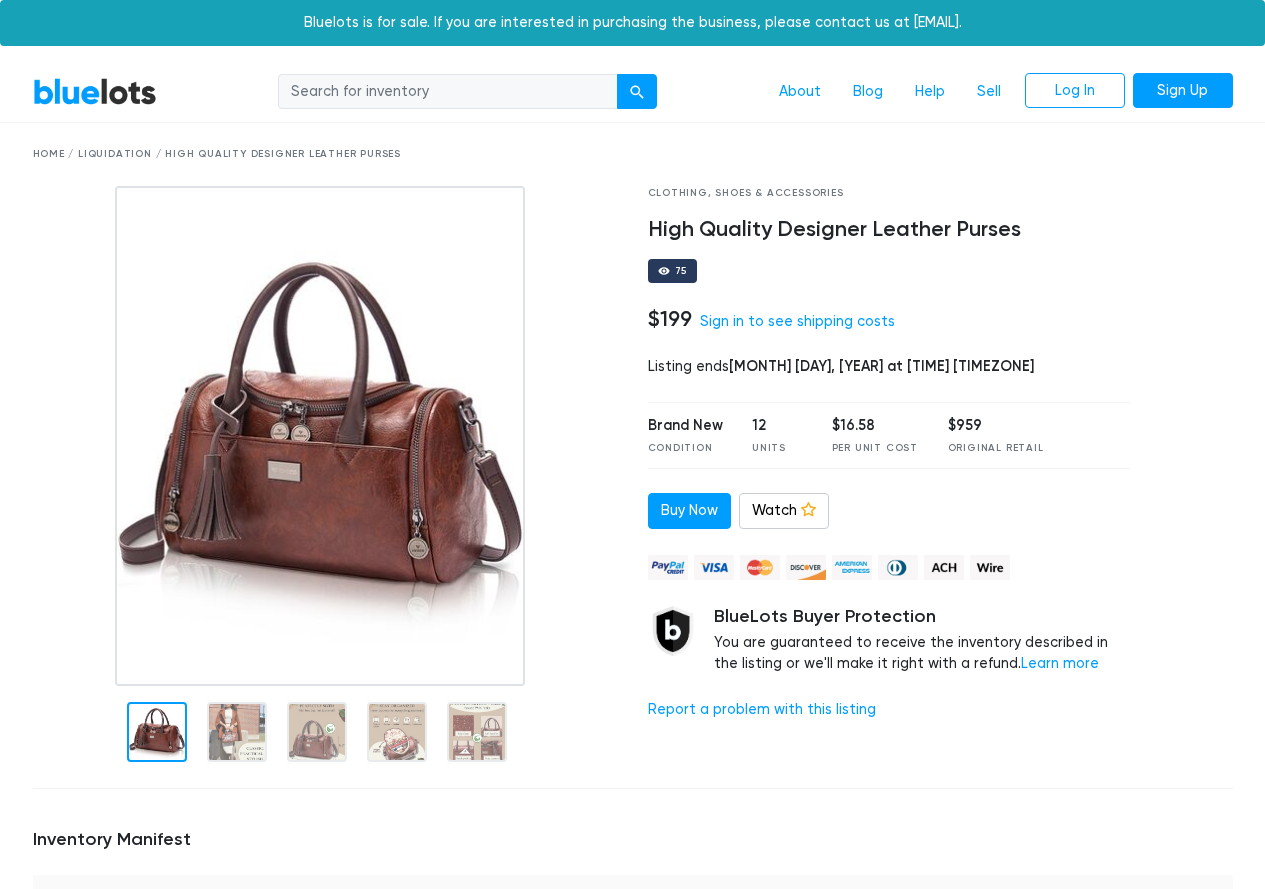 scroll, scrollTop: 0, scrollLeft: 0, axis: both 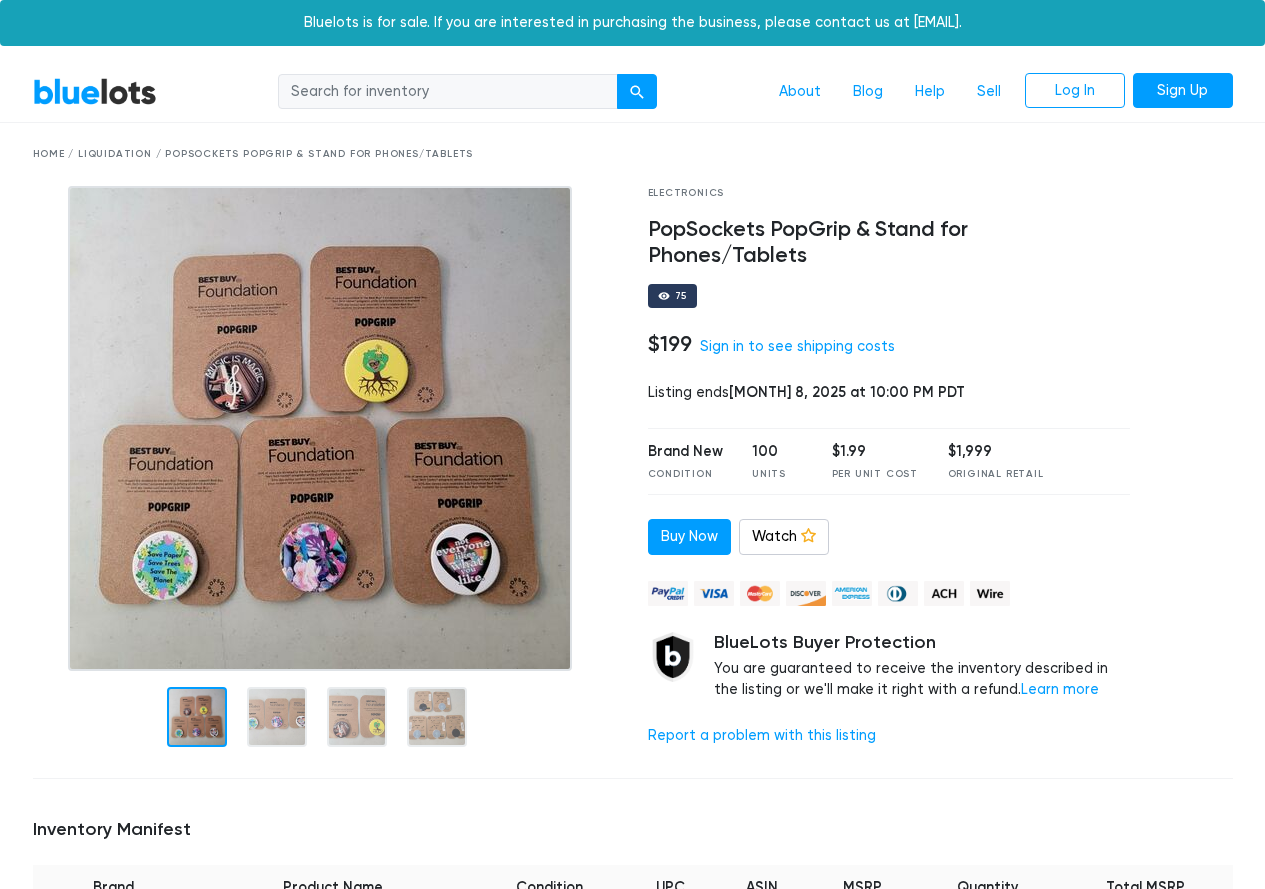 click at bounding box center (320, 428) 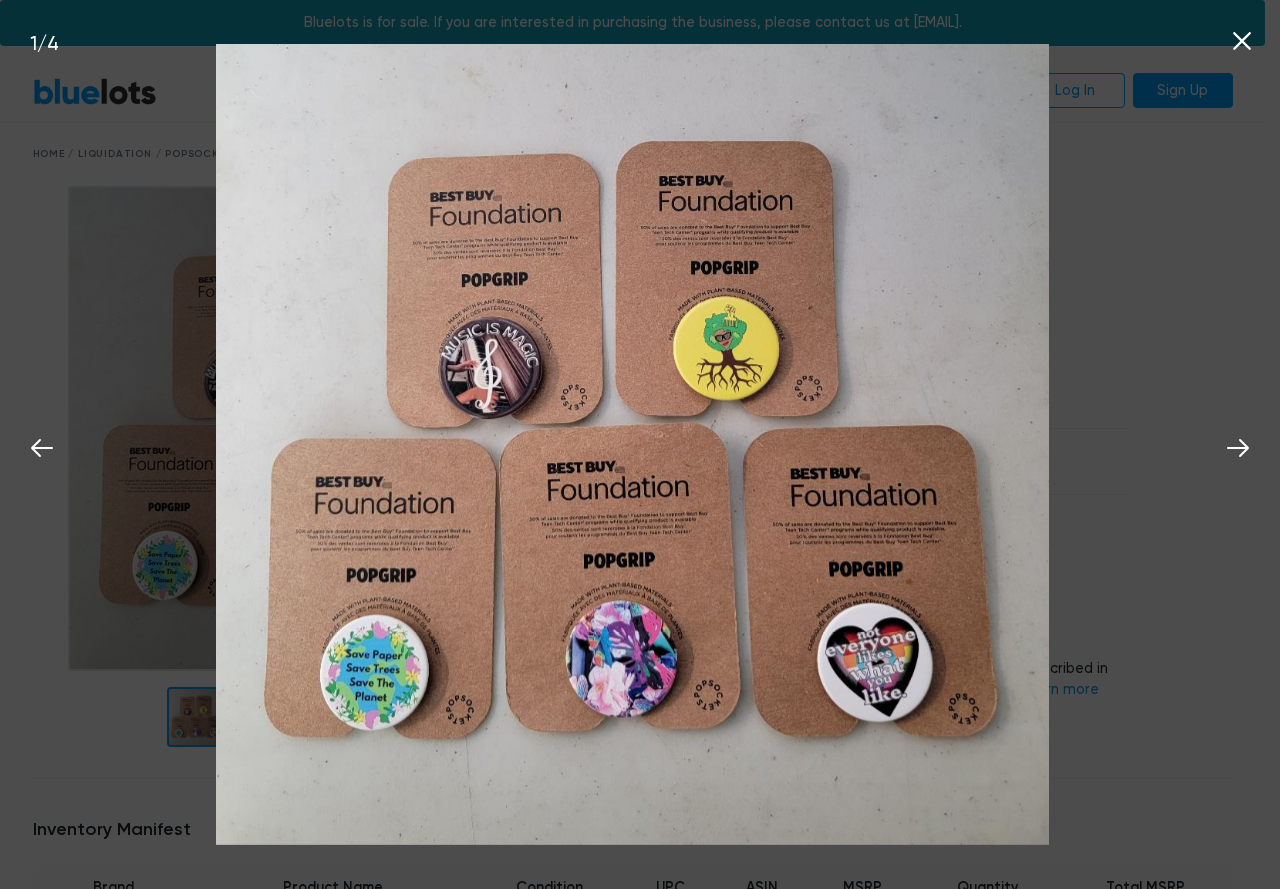 click at bounding box center (632, 444) 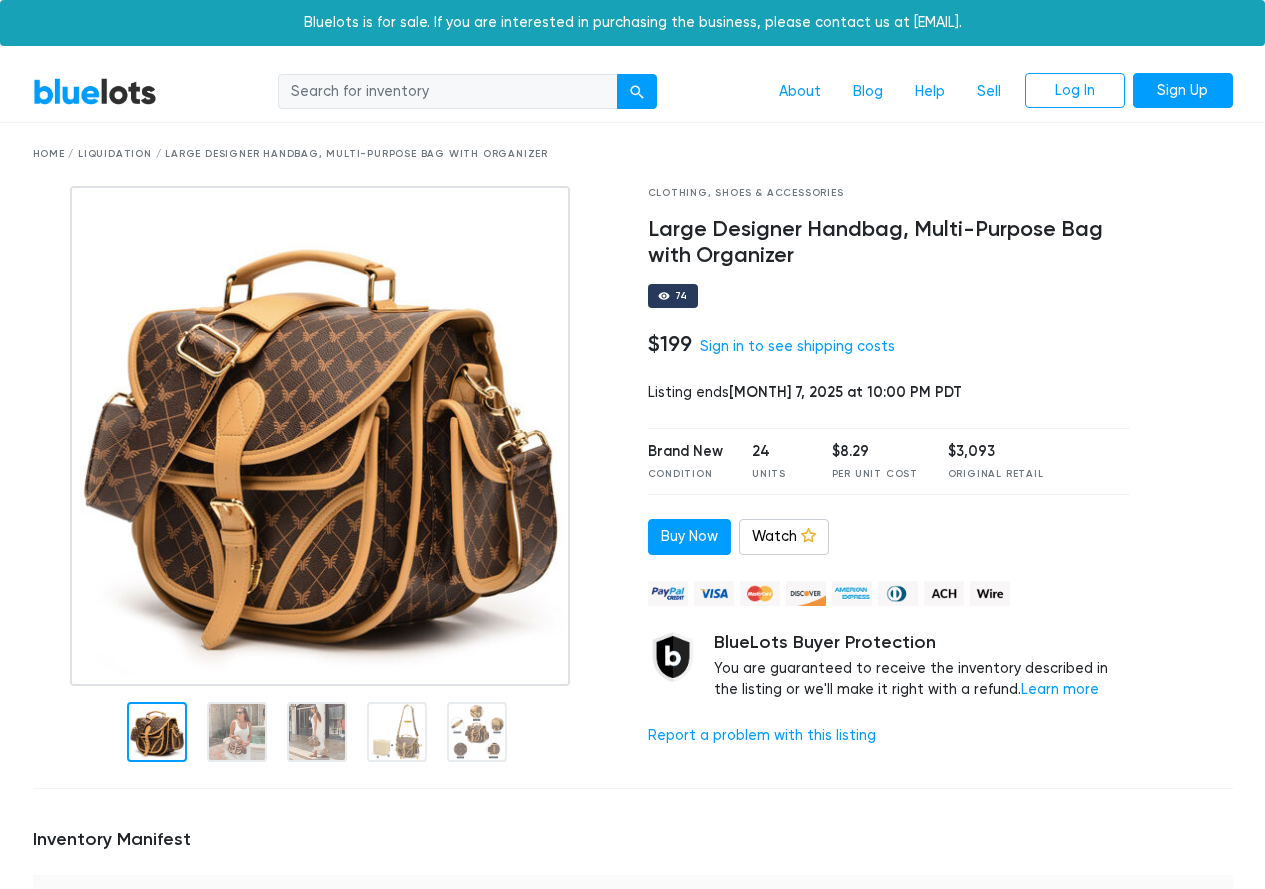 scroll, scrollTop: 0, scrollLeft: 0, axis: both 